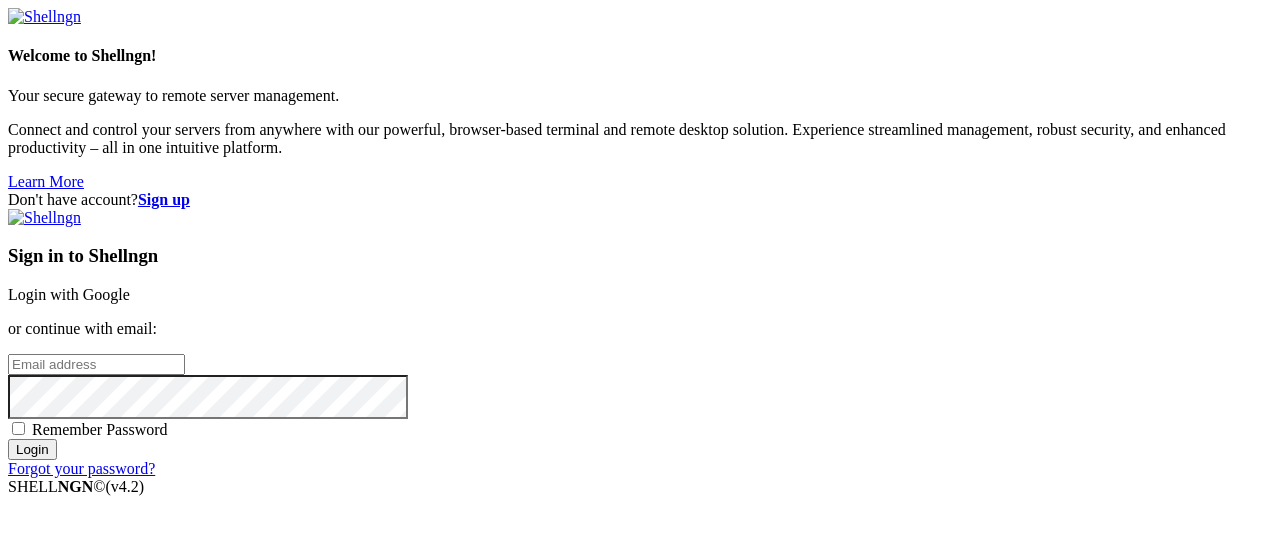 scroll, scrollTop: 0, scrollLeft: 0, axis: both 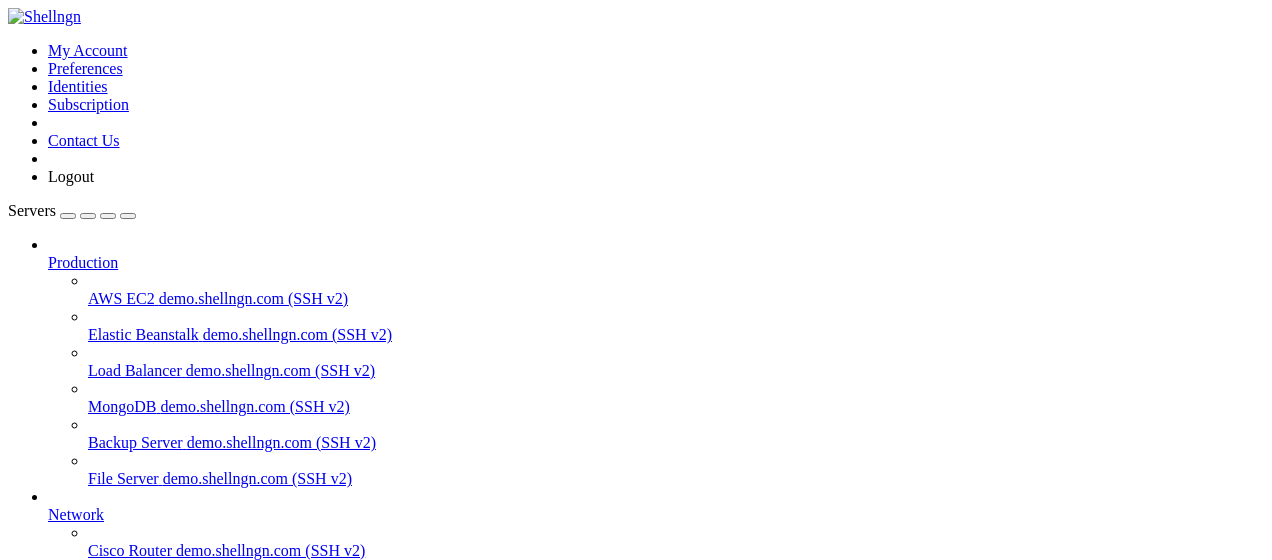 click on "Polo" at bounding box center [121, 730] 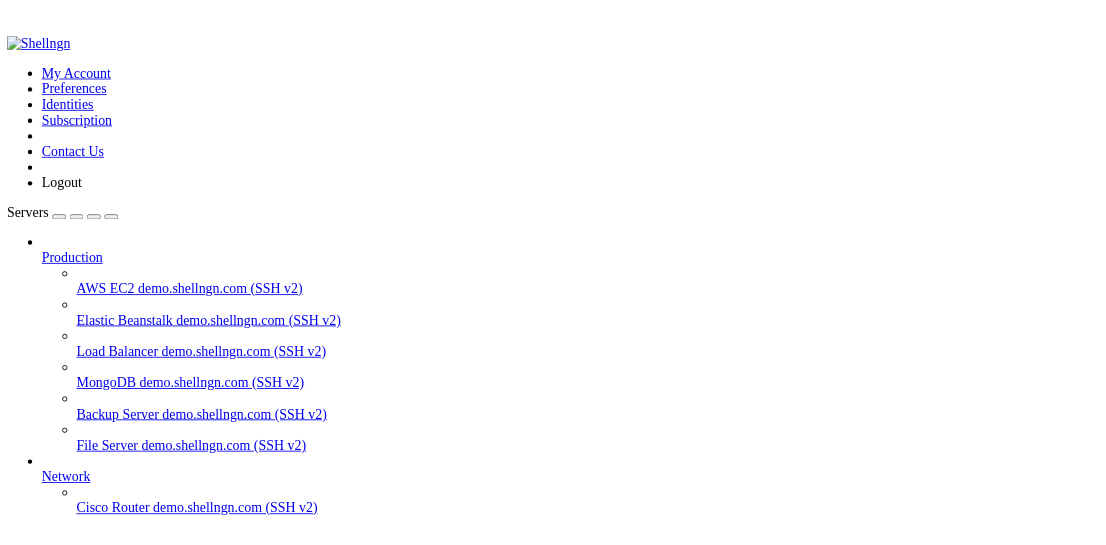 scroll, scrollTop: 0, scrollLeft: 0, axis: both 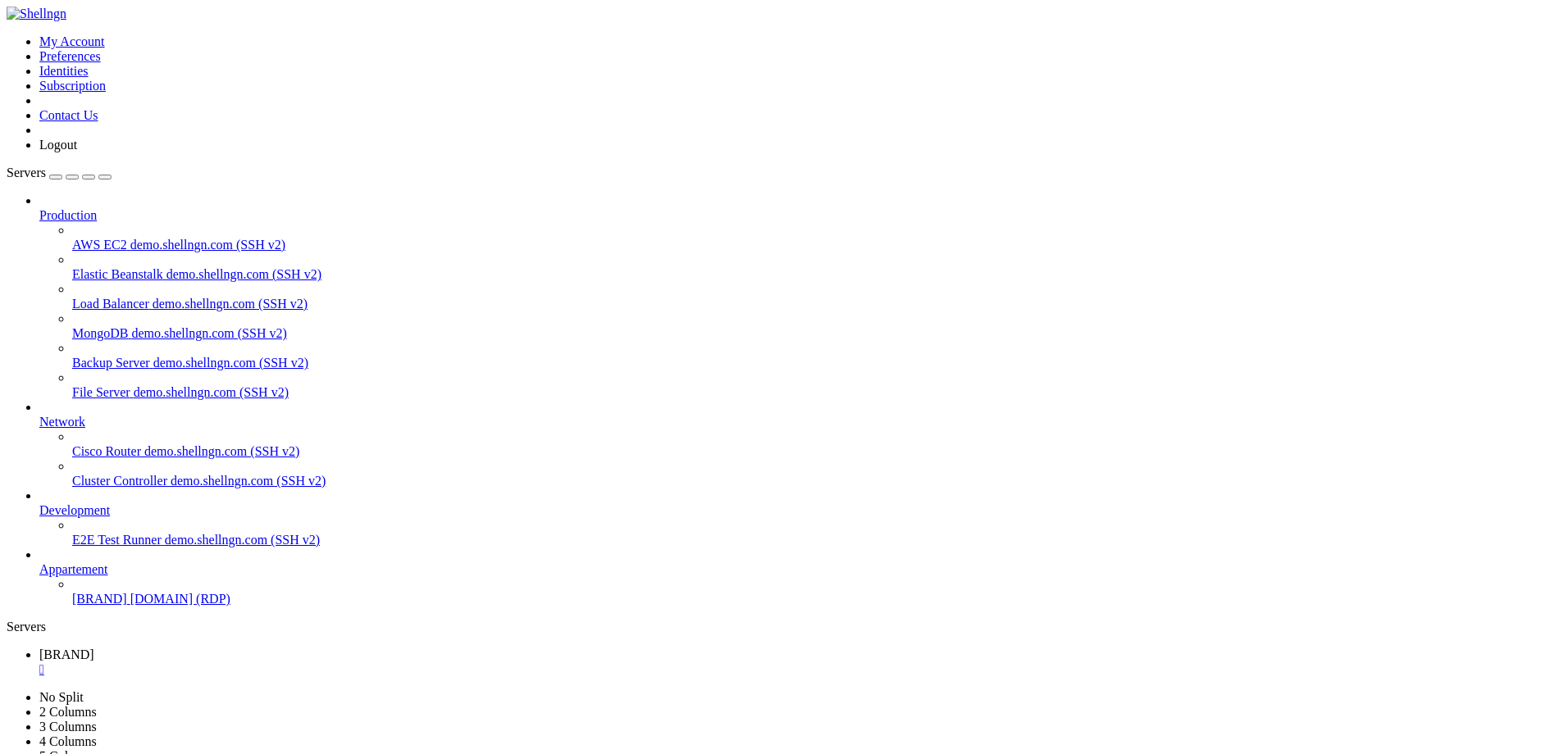 click on "[DOMAIN] (RDP)" at bounding box center [180, 598] 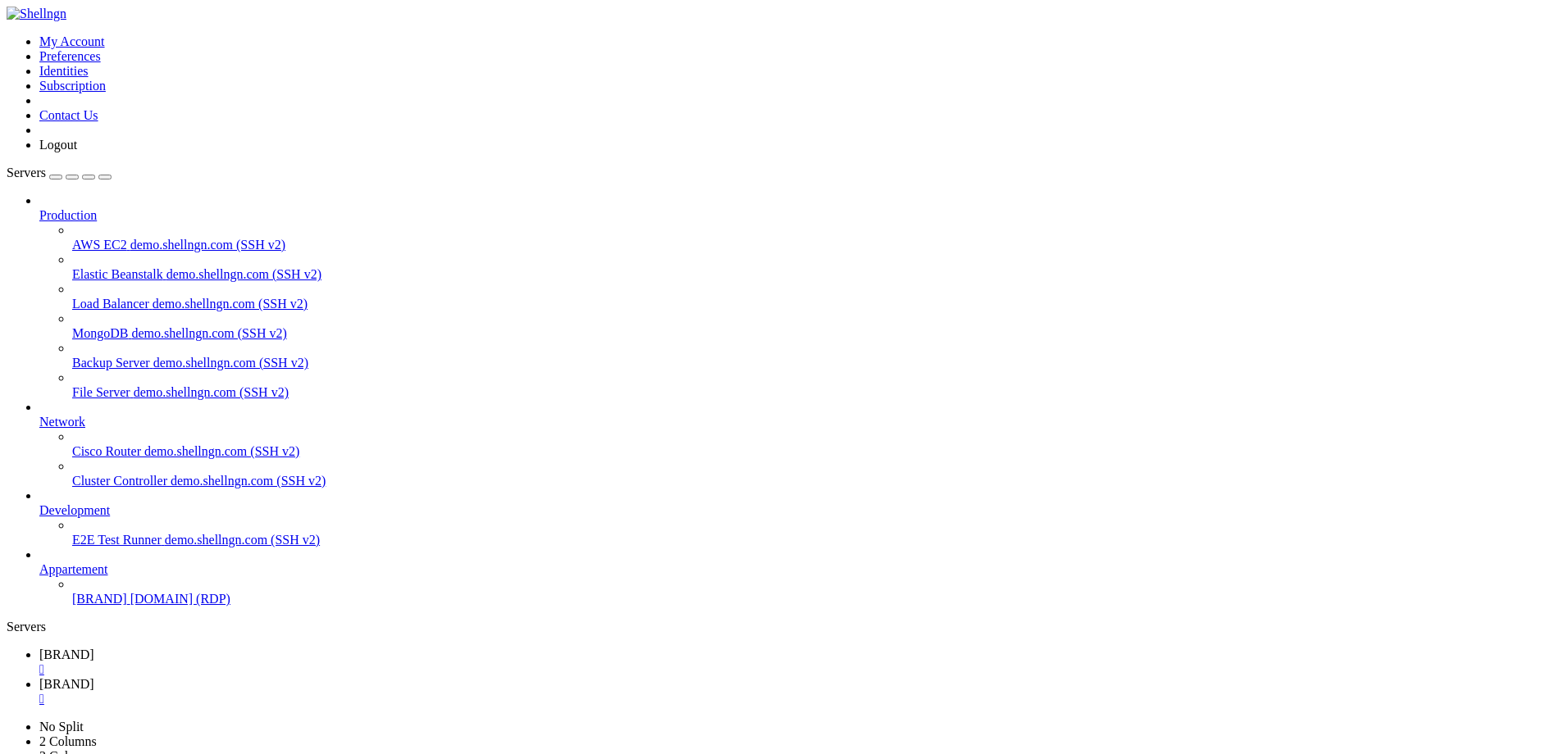 scroll, scrollTop: 0, scrollLeft: 0, axis: both 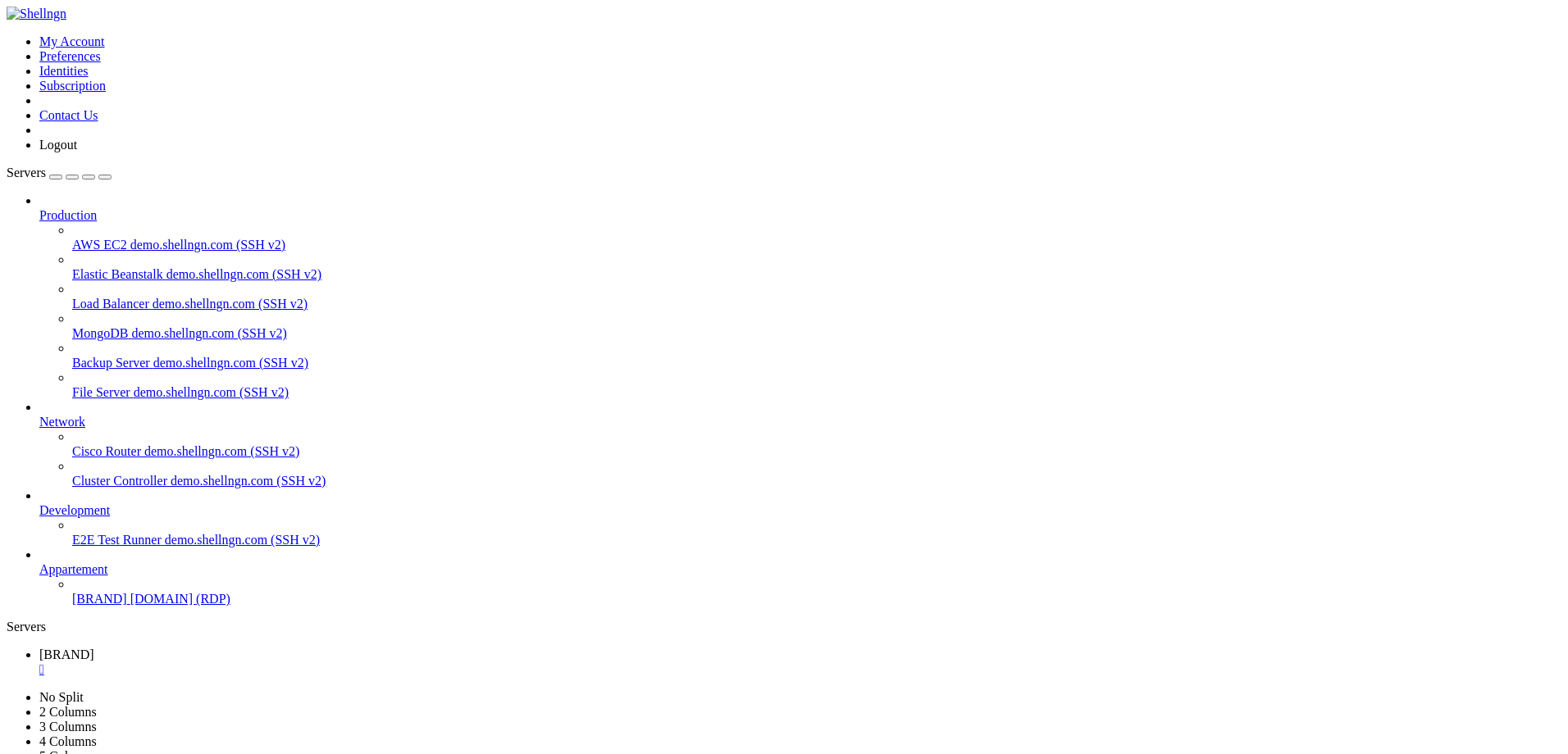 click on "Reconnect" at bounding box center [39, 979] 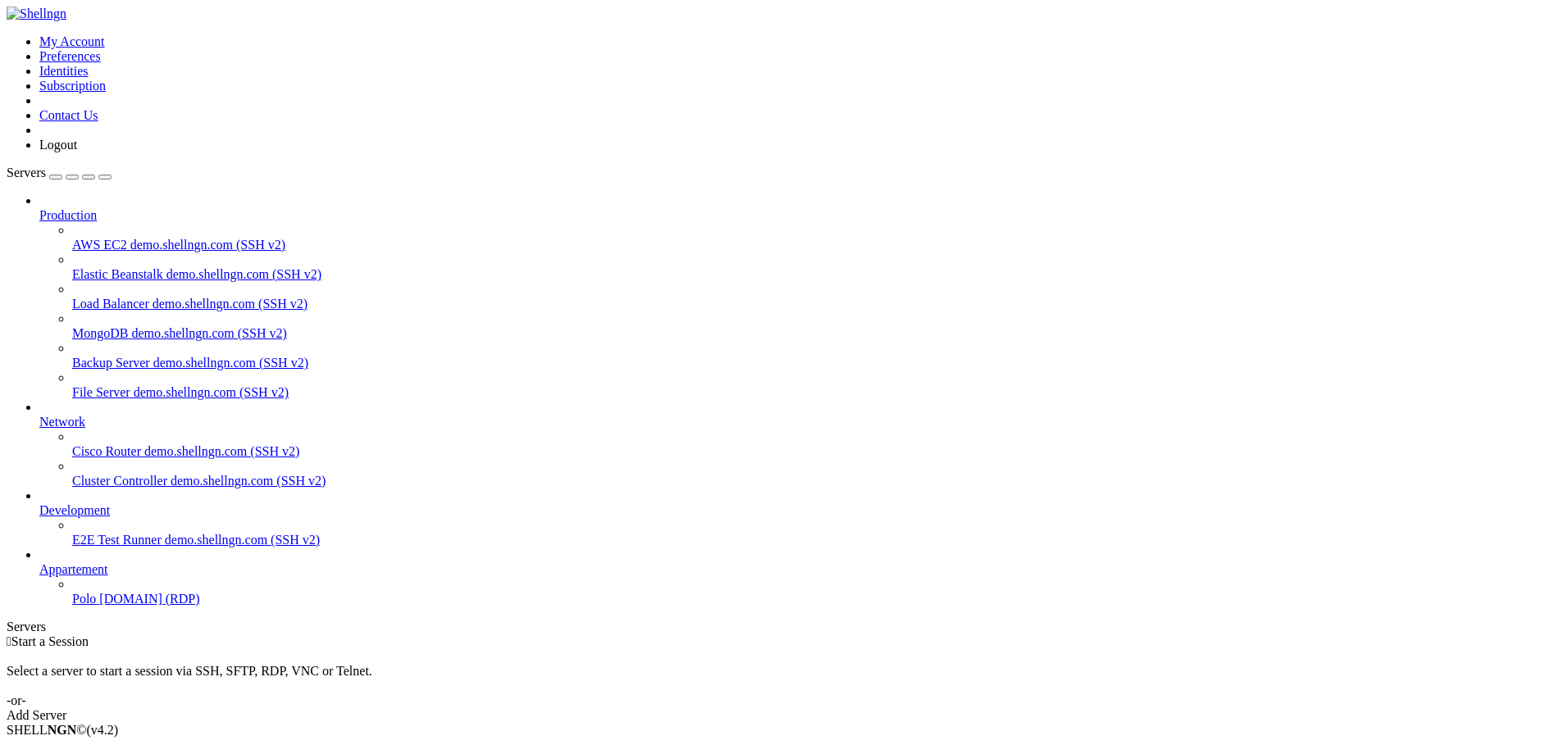 scroll, scrollTop: 0, scrollLeft: 0, axis: both 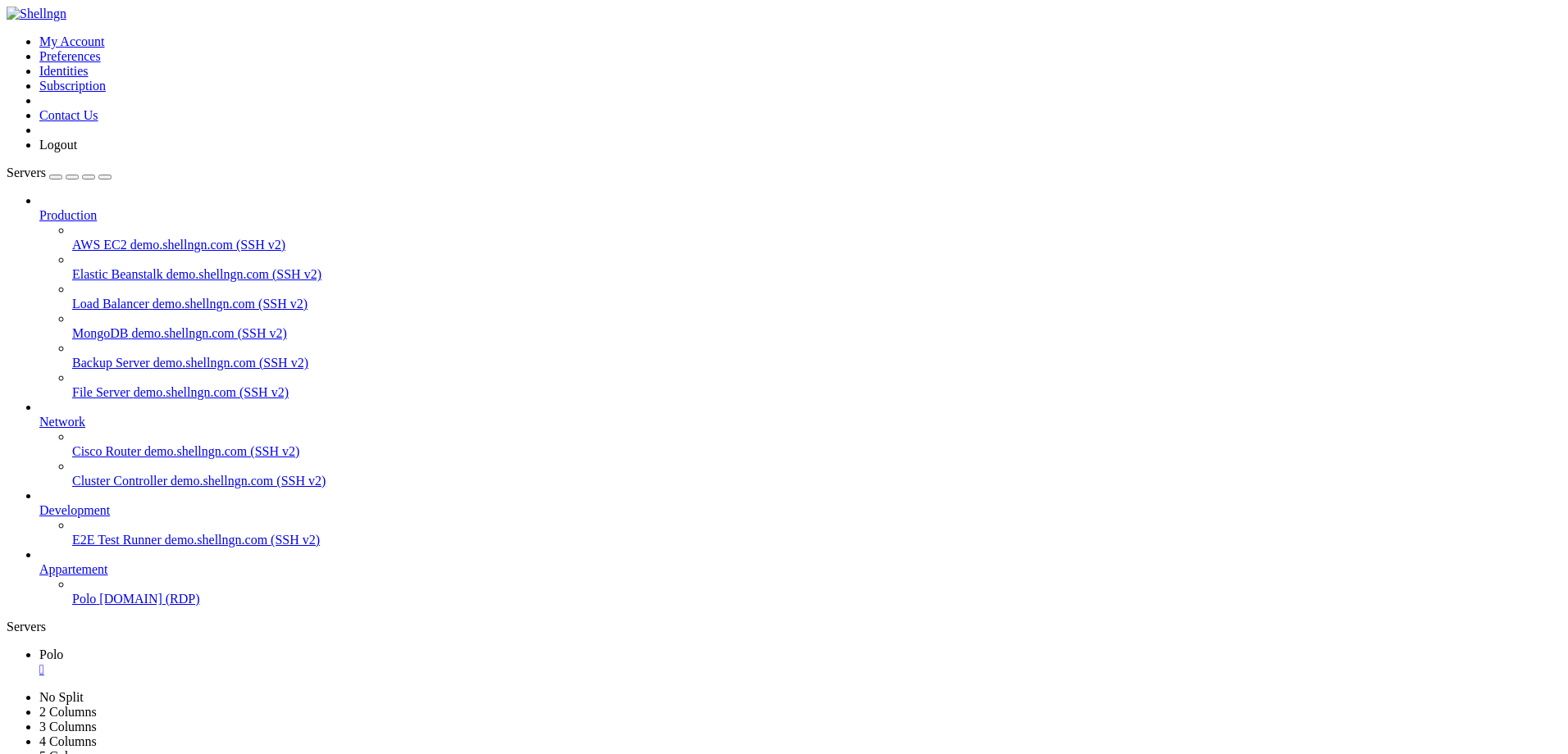 click at bounding box center (105, 177) 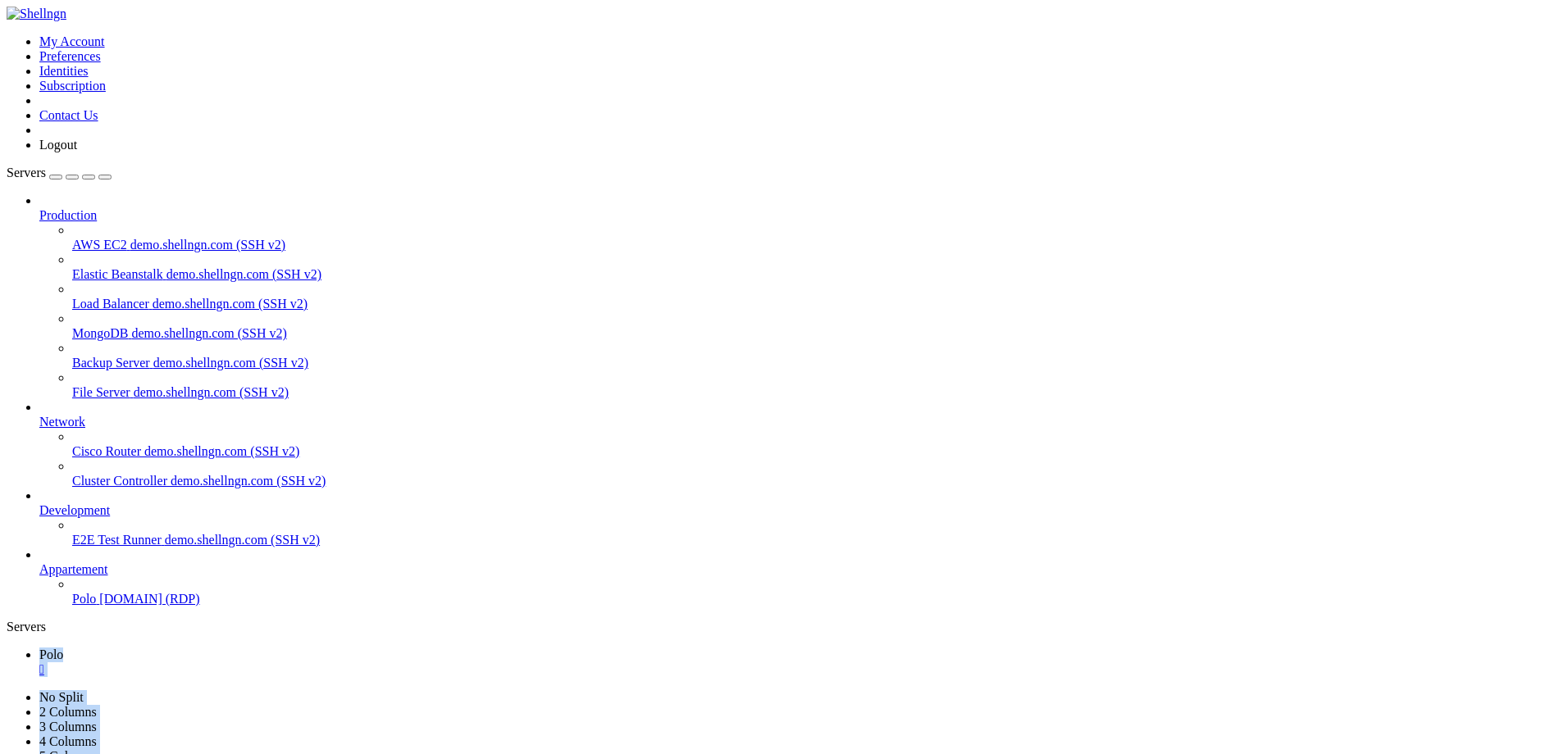 drag, startPoint x: 1228, startPoint y: 750, endPoint x: 950, endPoint y: 893, distance: 312.6228 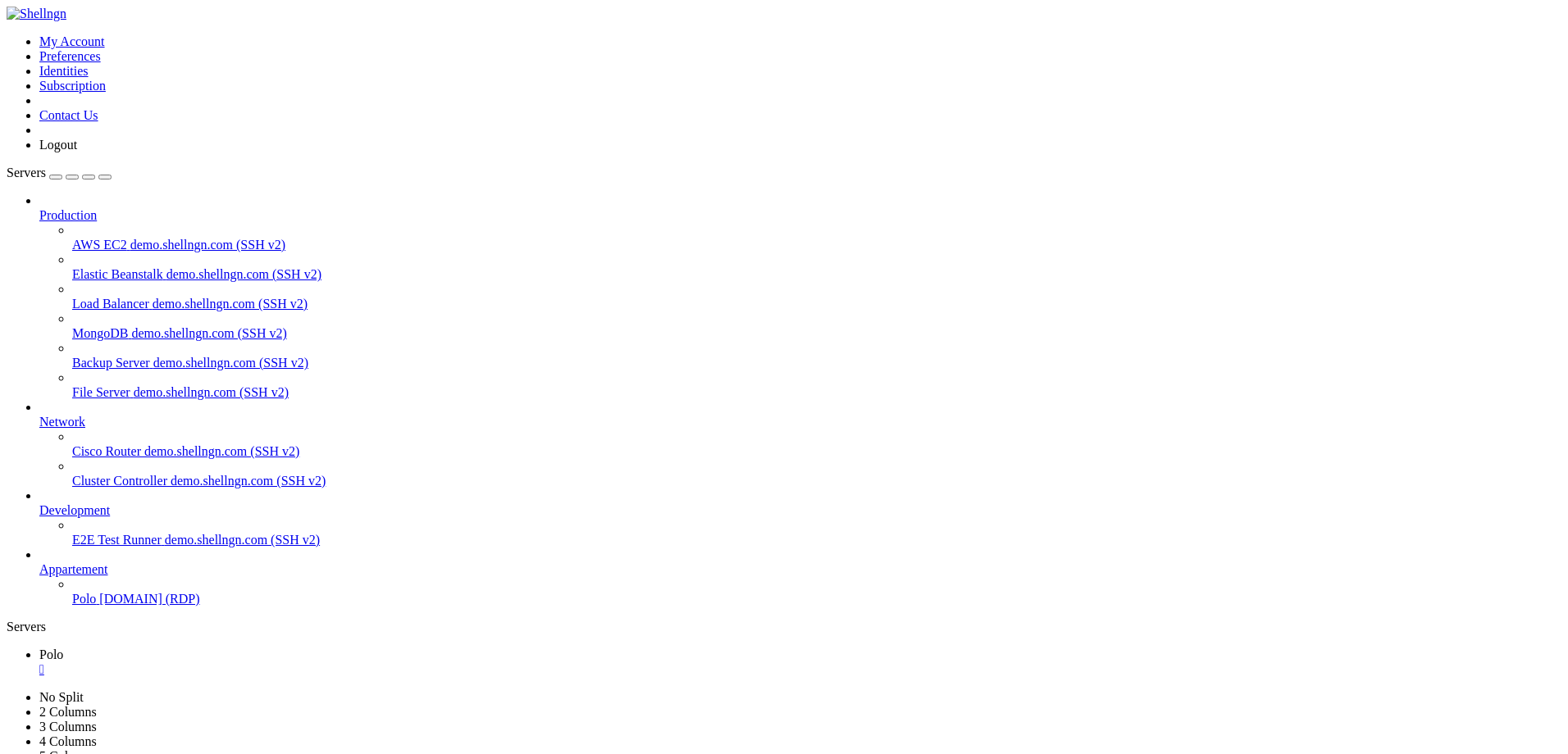 click at bounding box center (786, 1805) 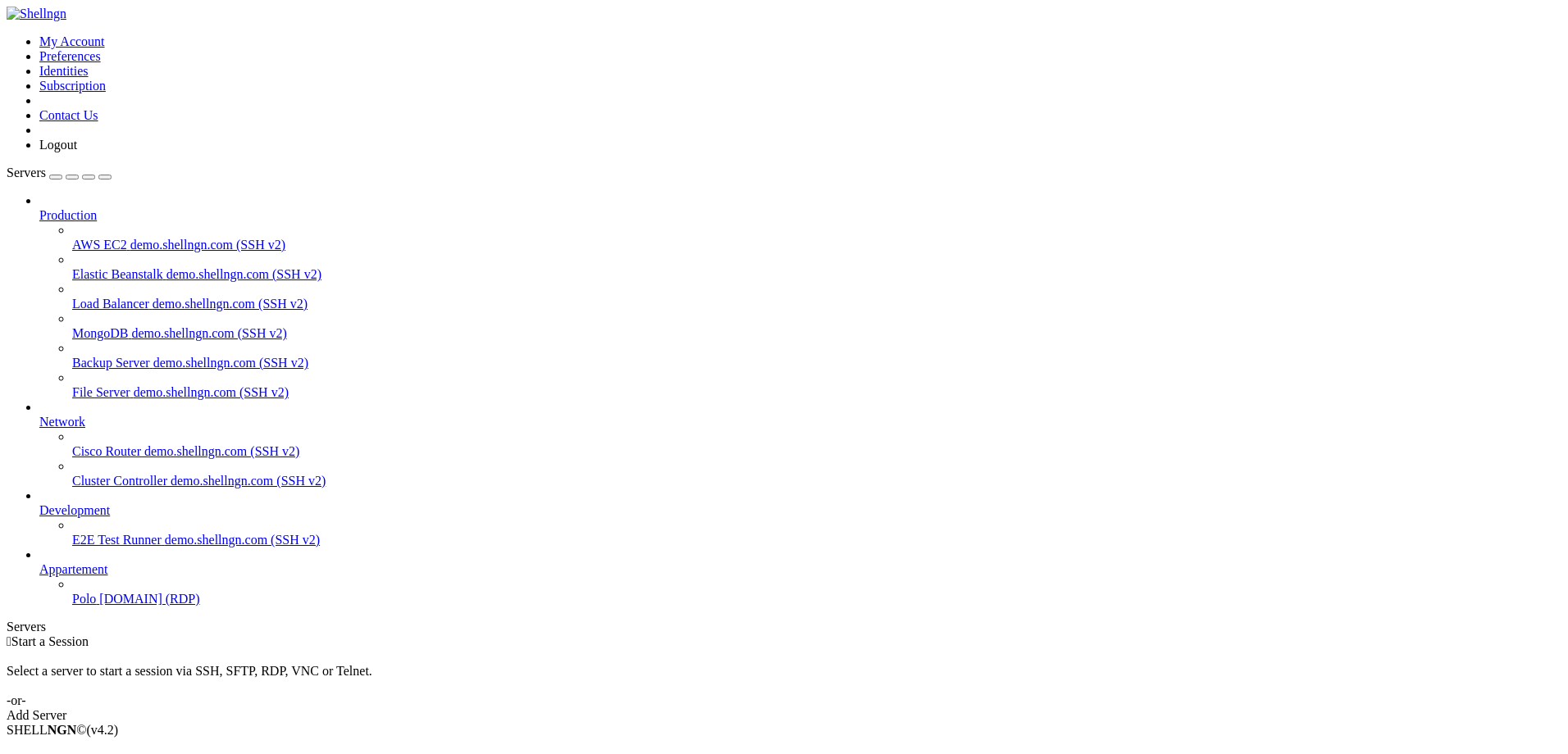 click on "Servers" at bounding box center (784, 627) 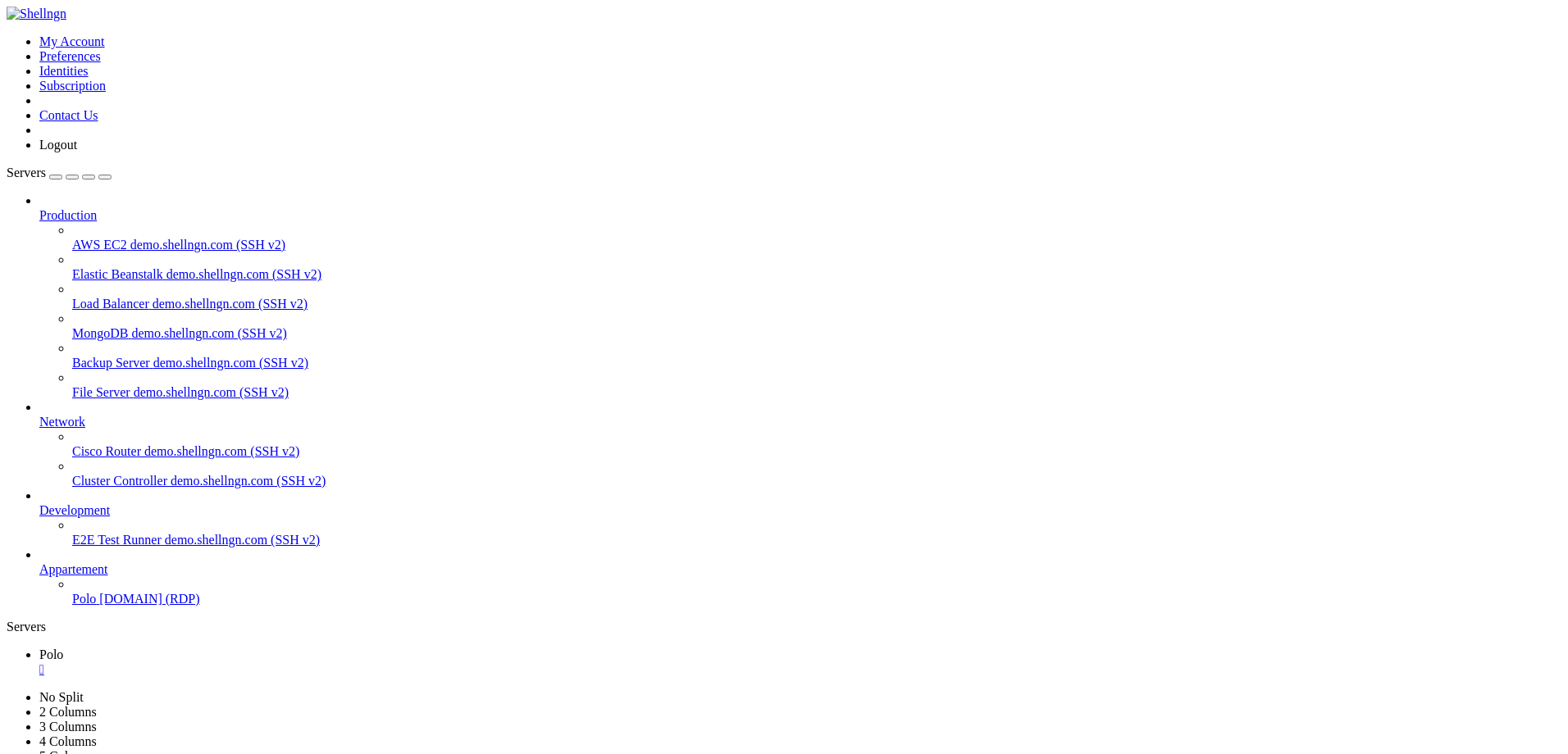 scroll, scrollTop: 0, scrollLeft: 0, axis: both 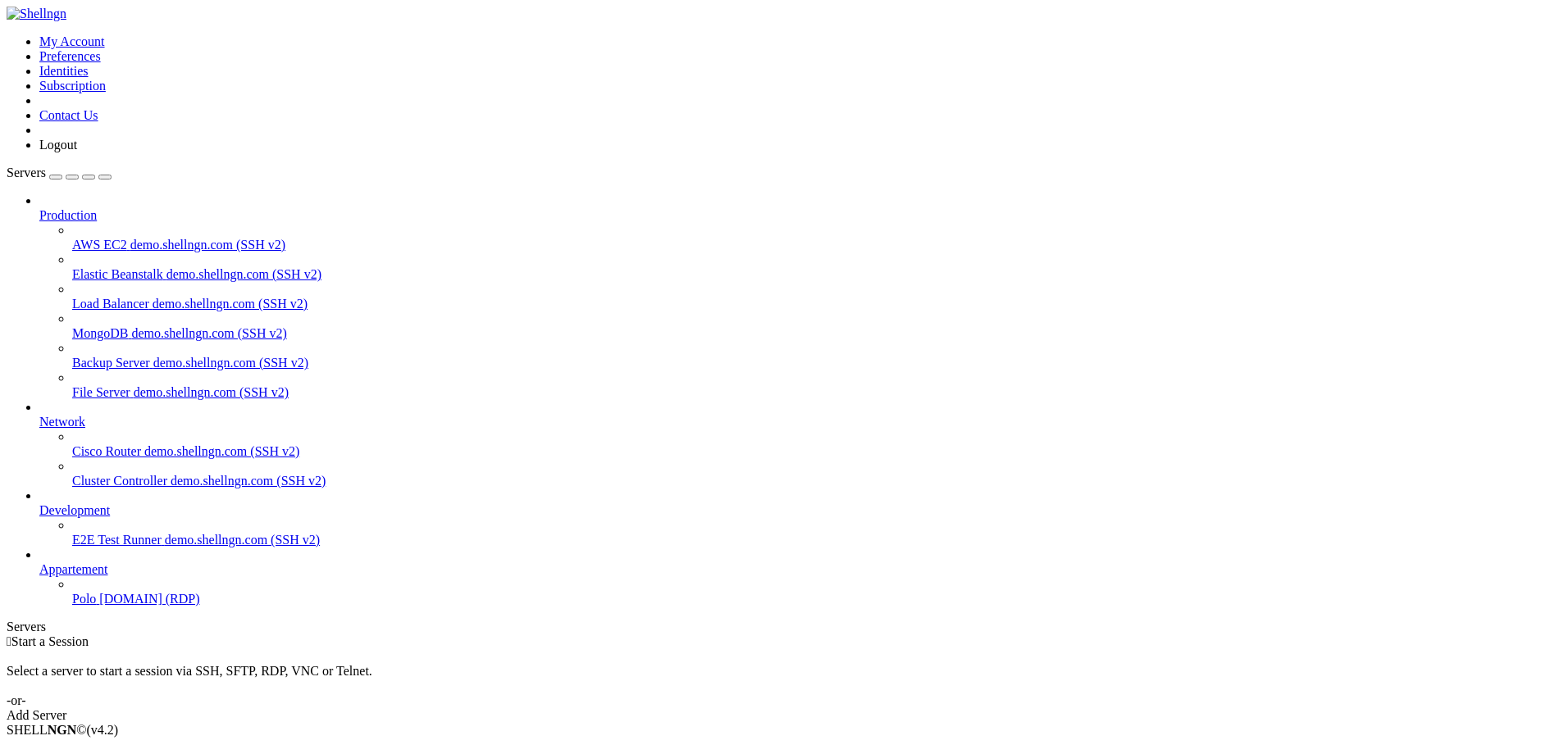 click on "[DOMAIN] (RDP)" at bounding box center (149, 598) 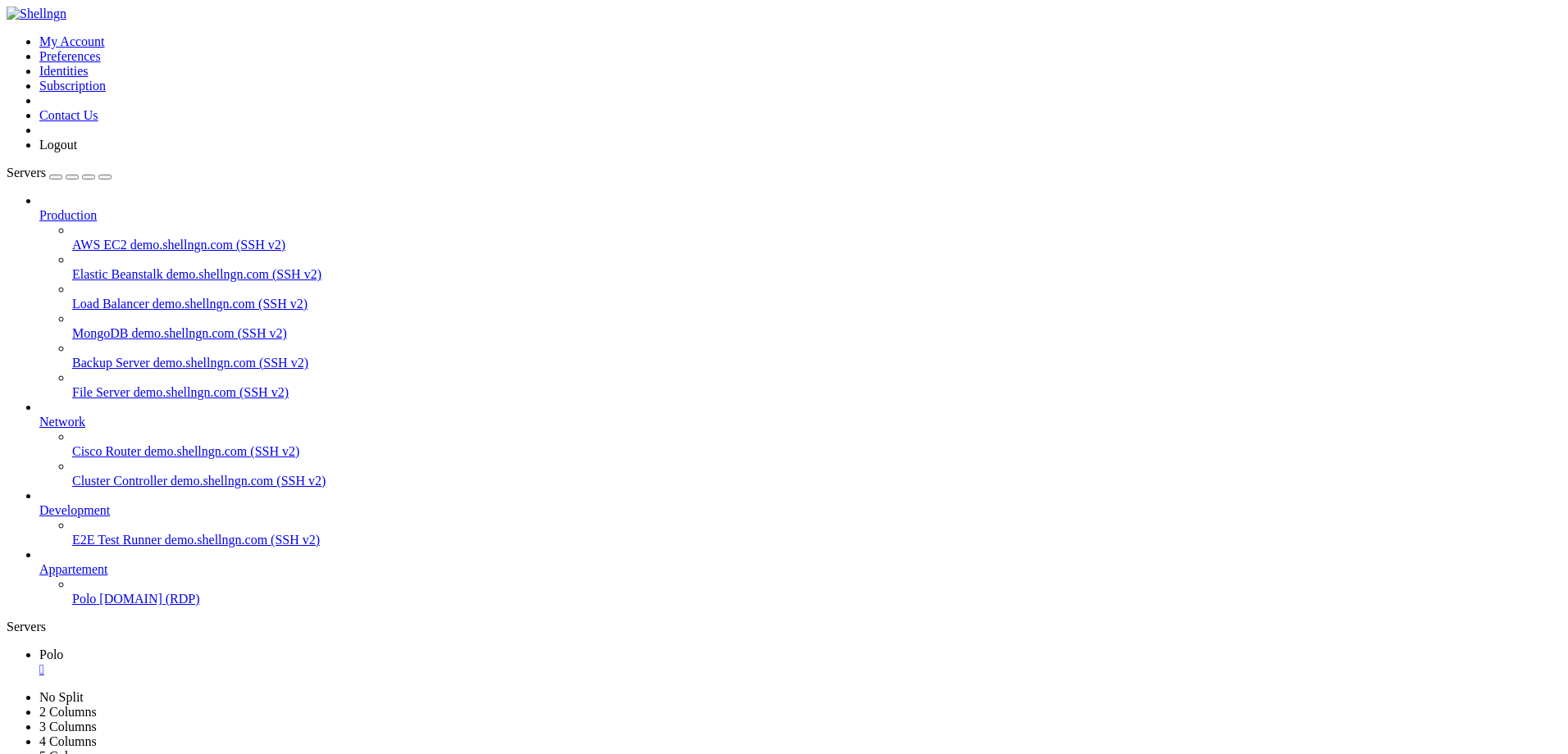 scroll, scrollTop: 0, scrollLeft: 0, axis: both 